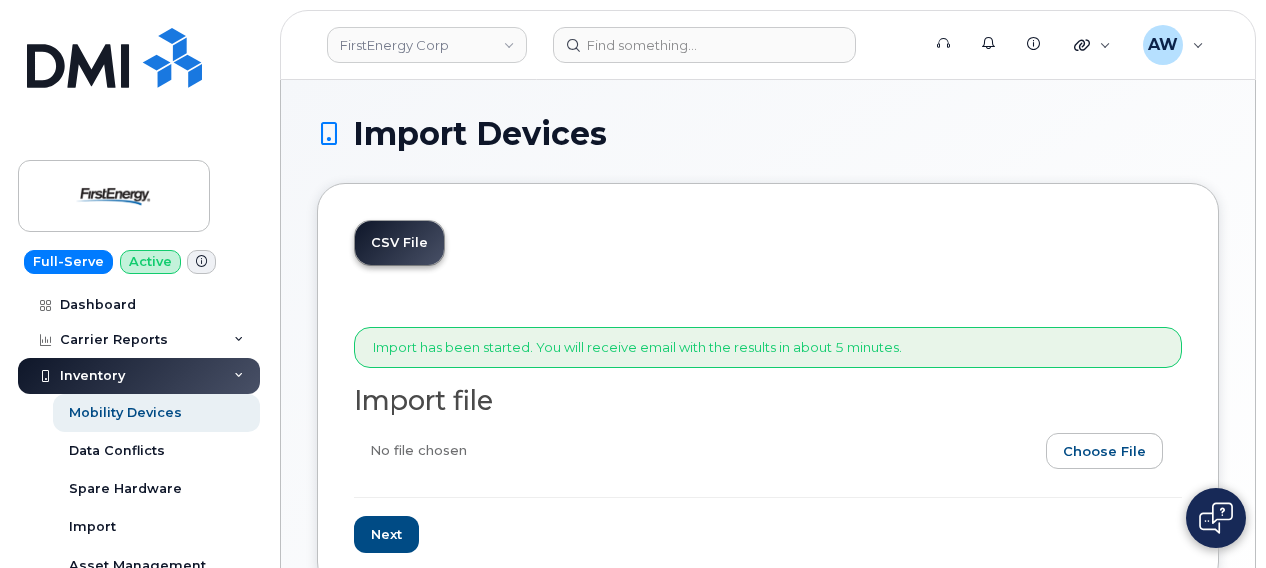 scroll, scrollTop: 0, scrollLeft: 0, axis: both 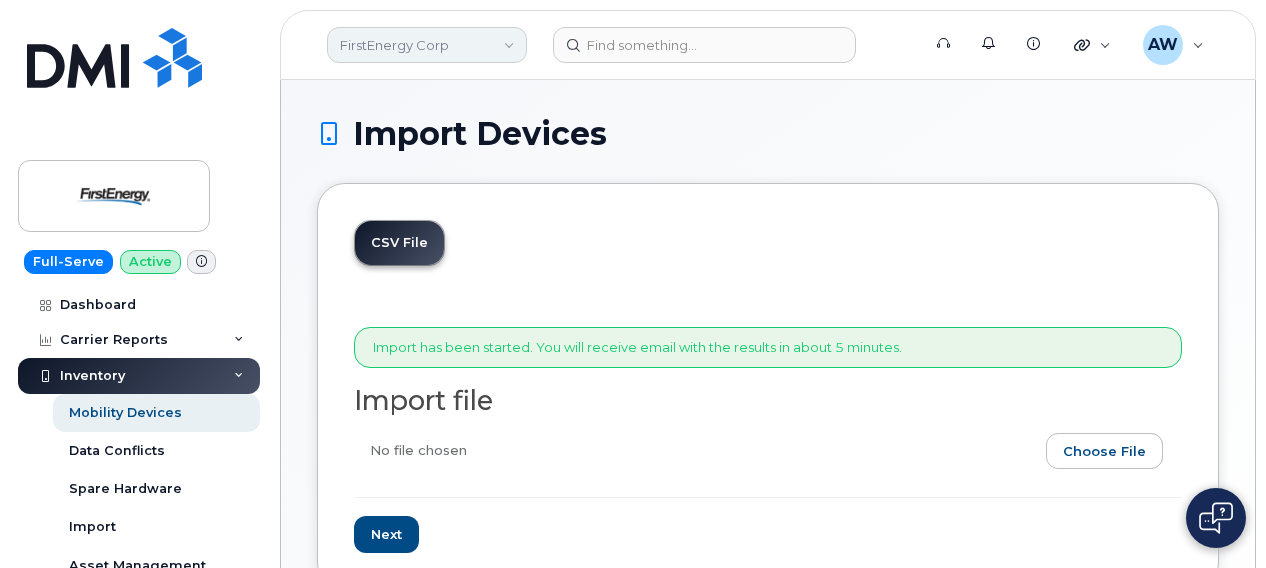 click on "FirstEnergy Corp" at bounding box center [427, 45] 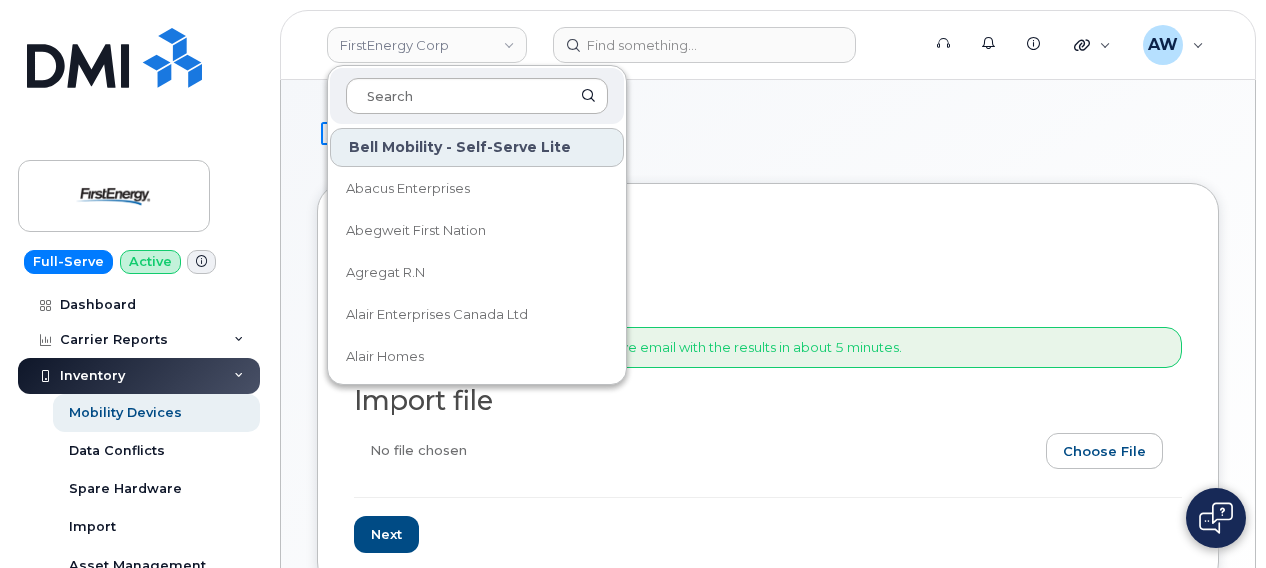 click at bounding box center (477, 96) 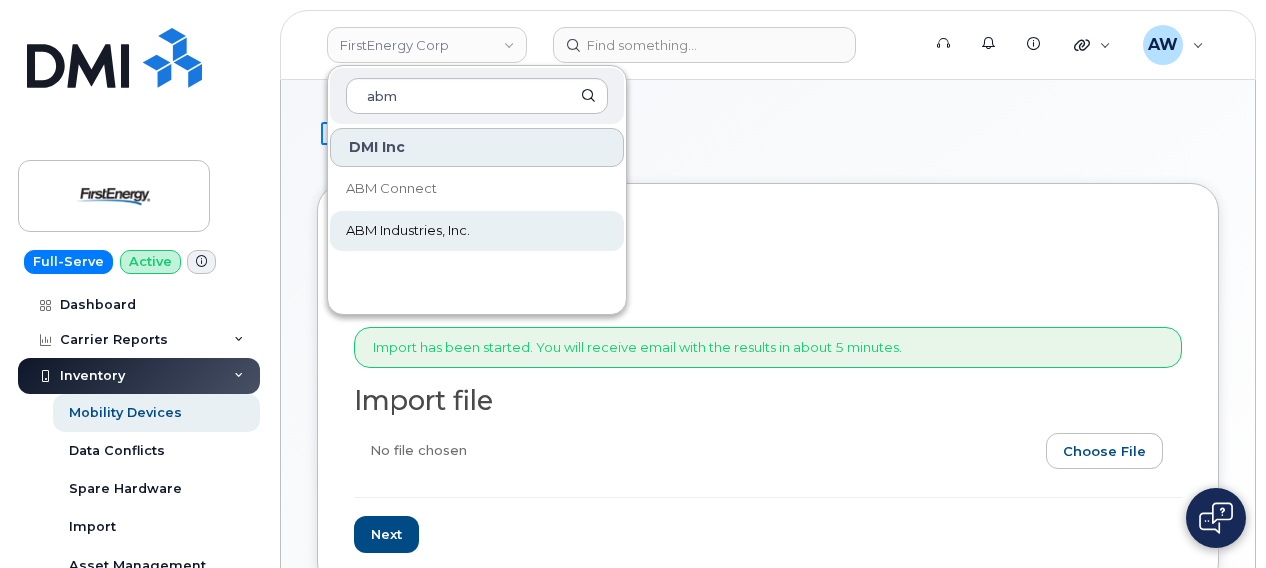 type on "abm" 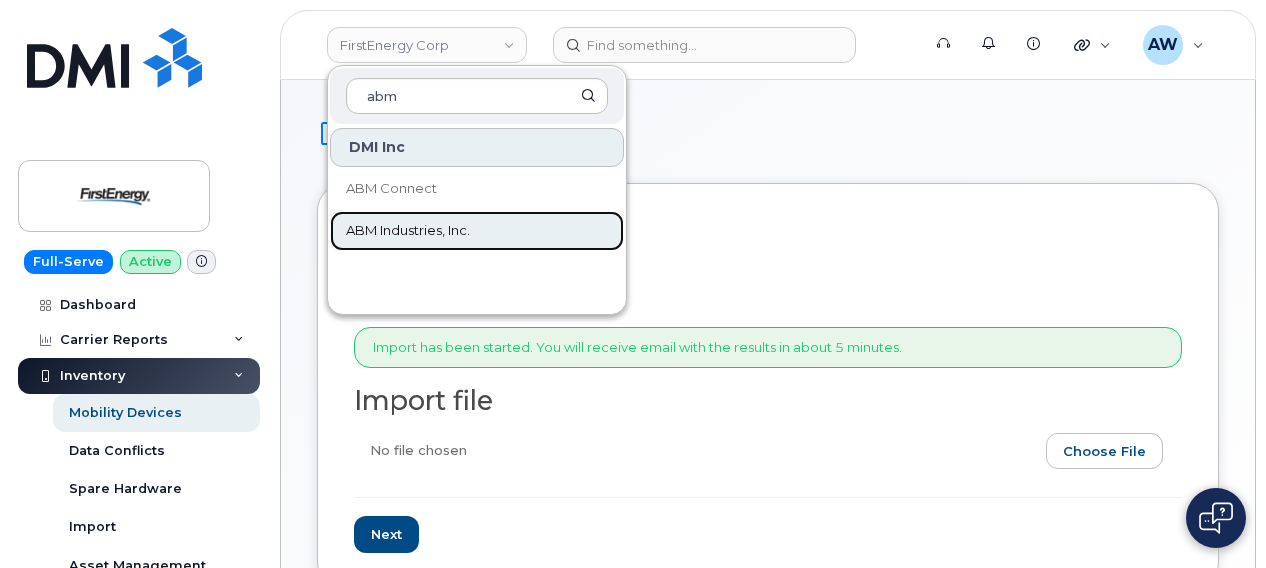 click on "ABM Industries, Inc." at bounding box center (408, 231) 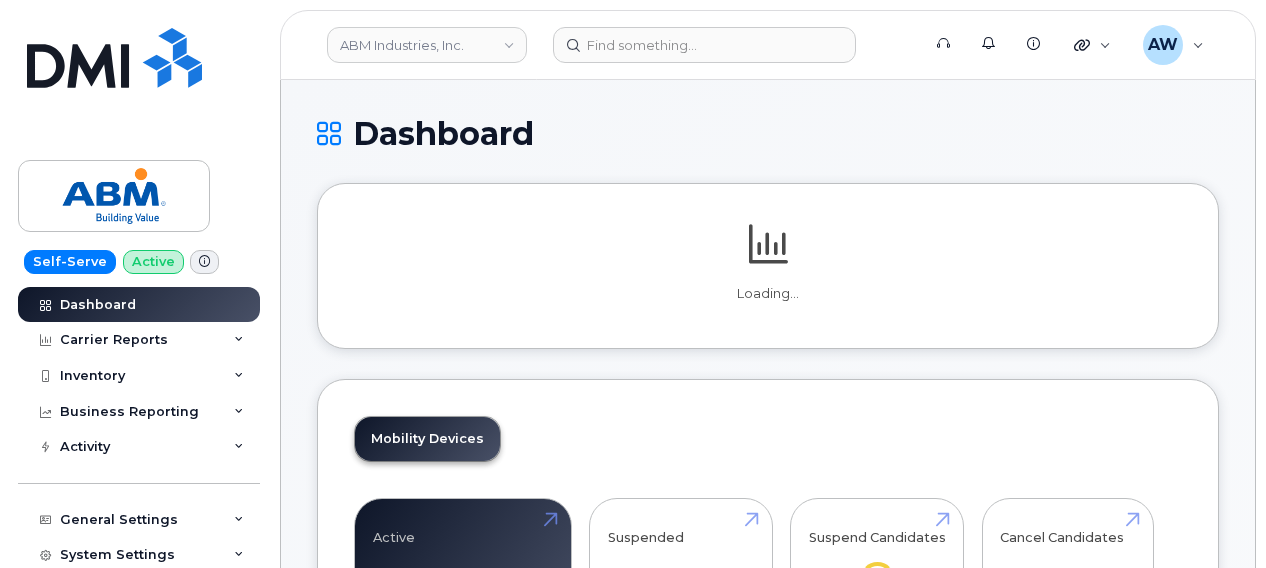 scroll, scrollTop: 0, scrollLeft: 0, axis: both 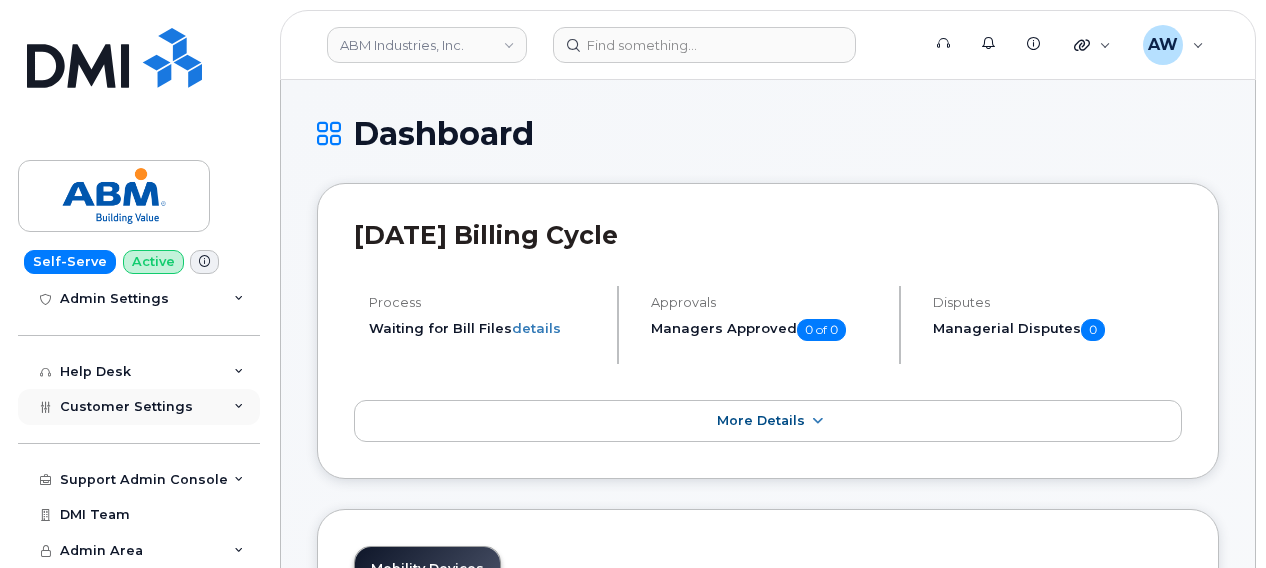 click on "Customer Settings" at bounding box center (139, 407) 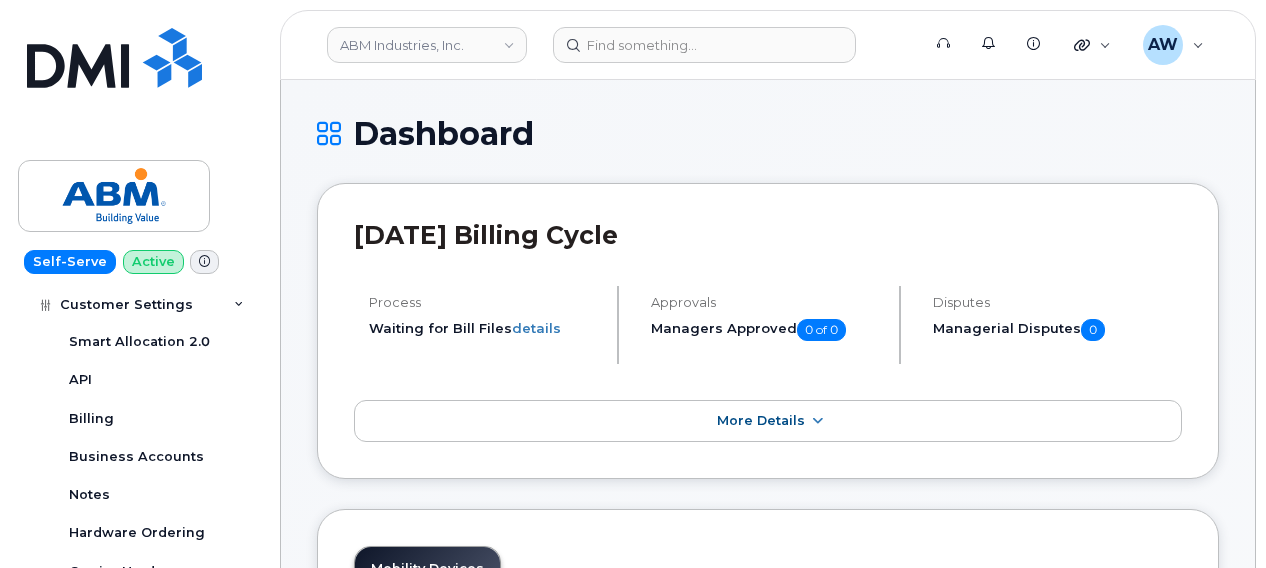 scroll, scrollTop: 706, scrollLeft: 0, axis: vertical 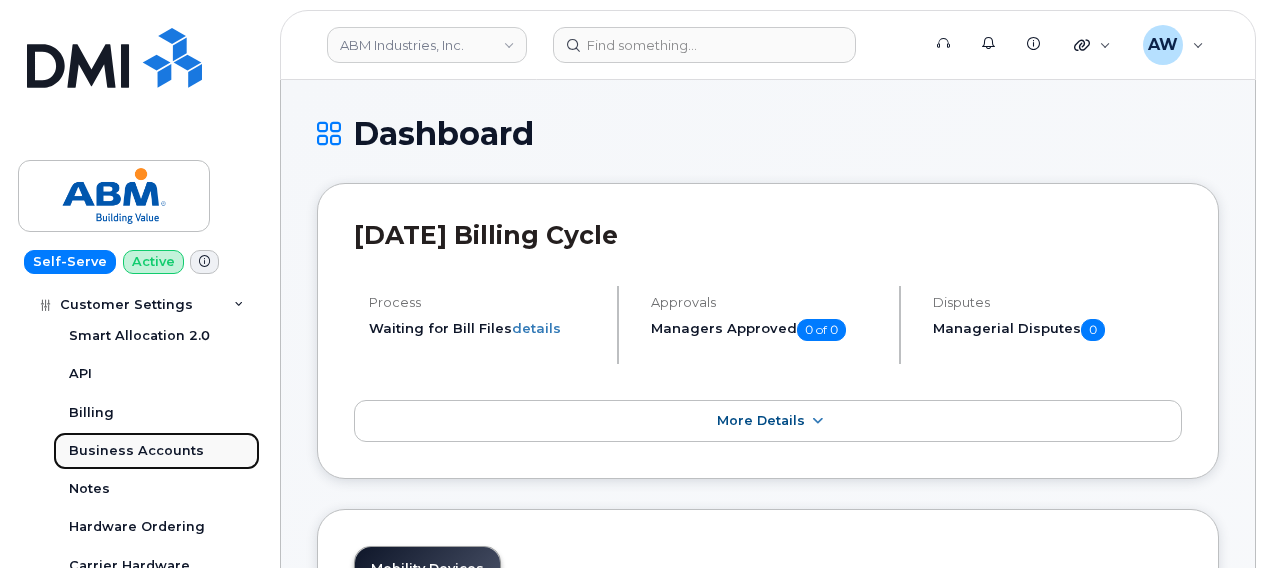 click on "Business Accounts" at bounding box center (156, 451) 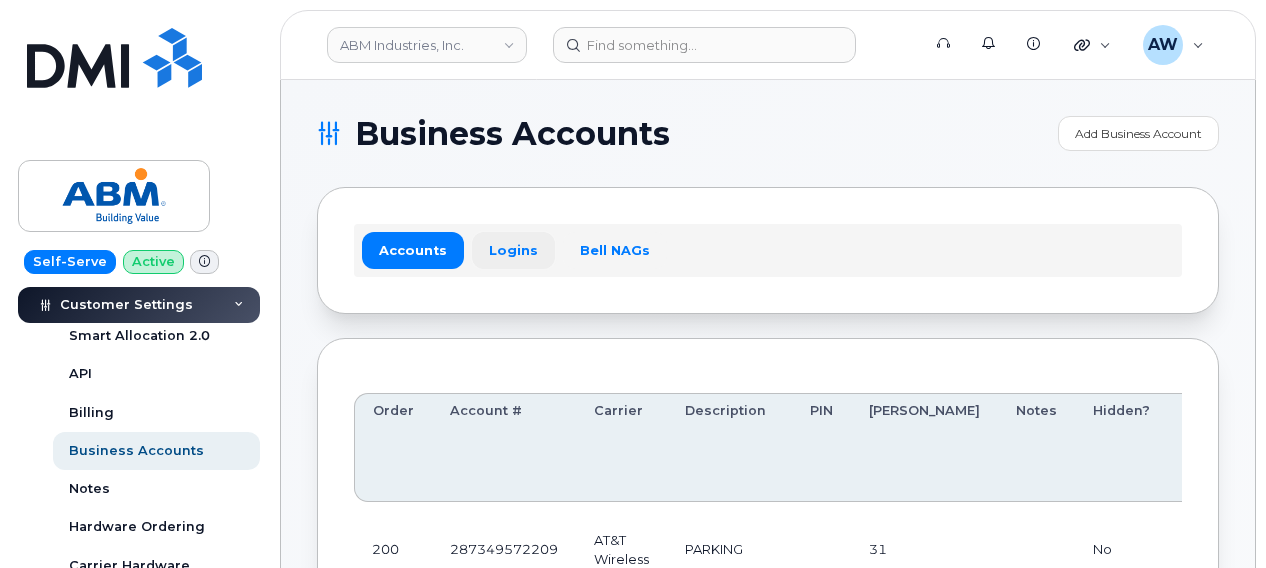 click on "Logins" at bounding box center [513, 250] 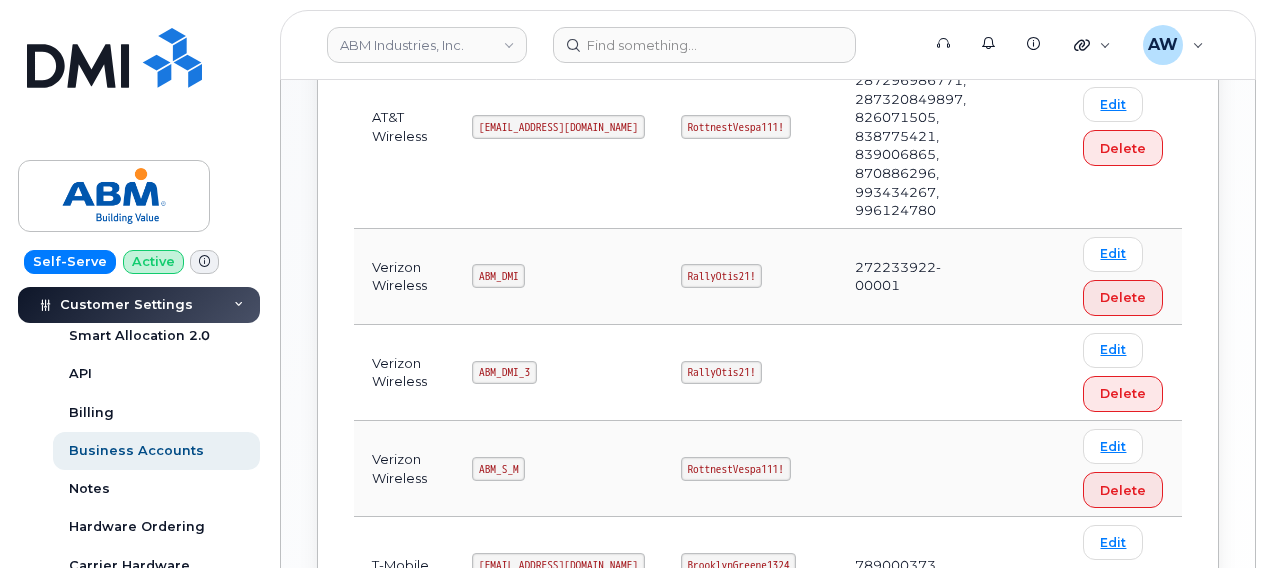 scroll, scrollTop: 666, scrollLeft: 0, axis: vertical 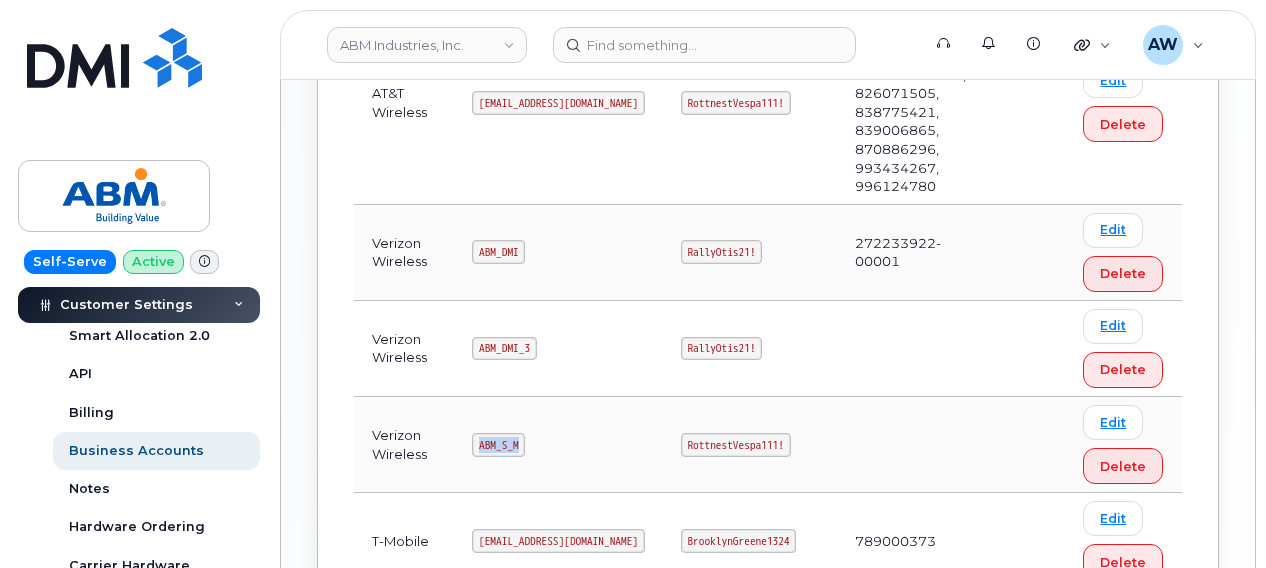 drag, startPoint x: 478, startPoint y: 437, endPoint x: 526, endPoint y: 444, distance: 48.507732 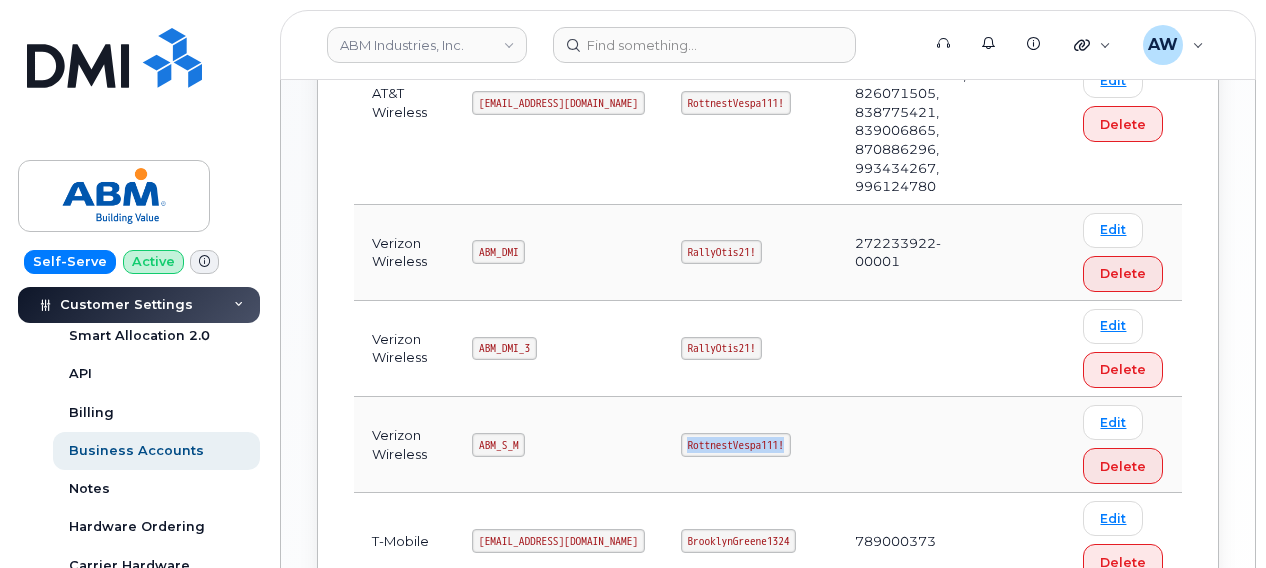 drag, startPoint x: 646, startPoint y: 440, endPoint x: 753, endPoint y: 442, distance: 107.01869 